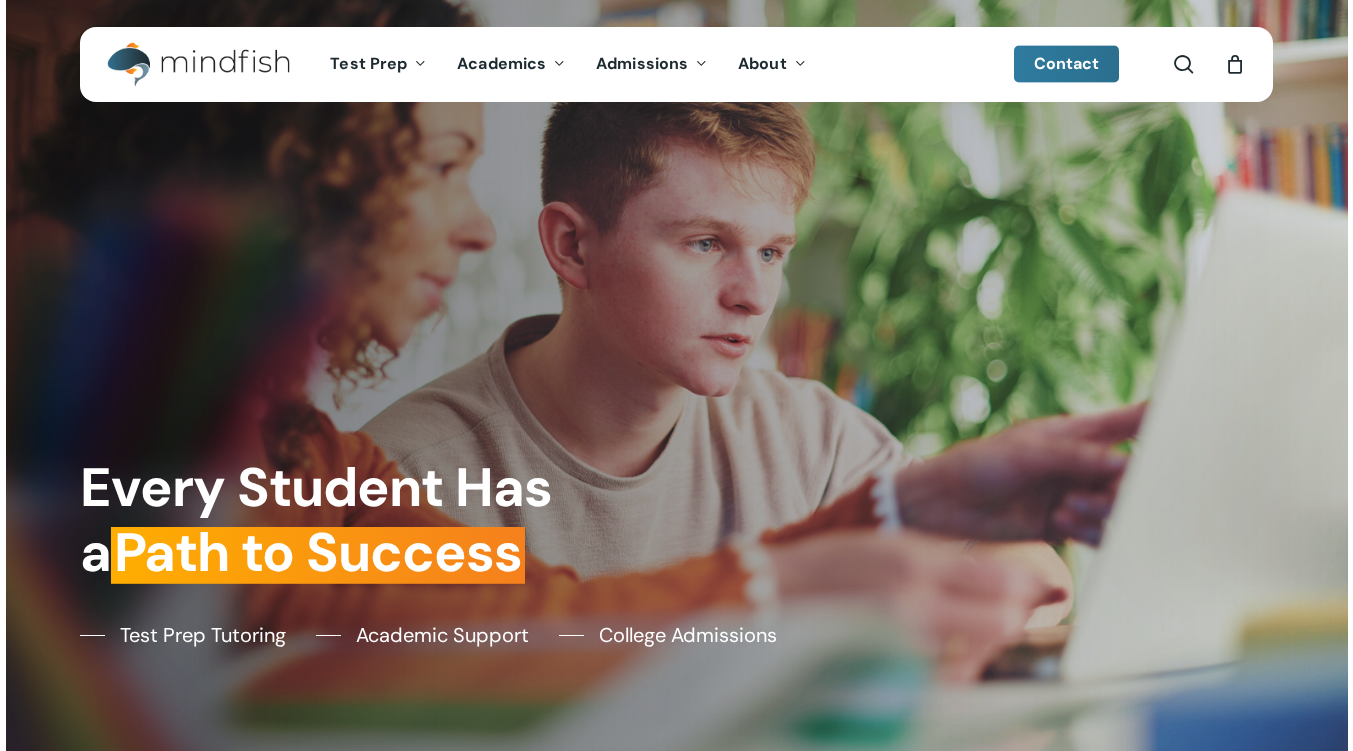 scroll, scrollTop: 0, scrollLeft: 0, axis: both 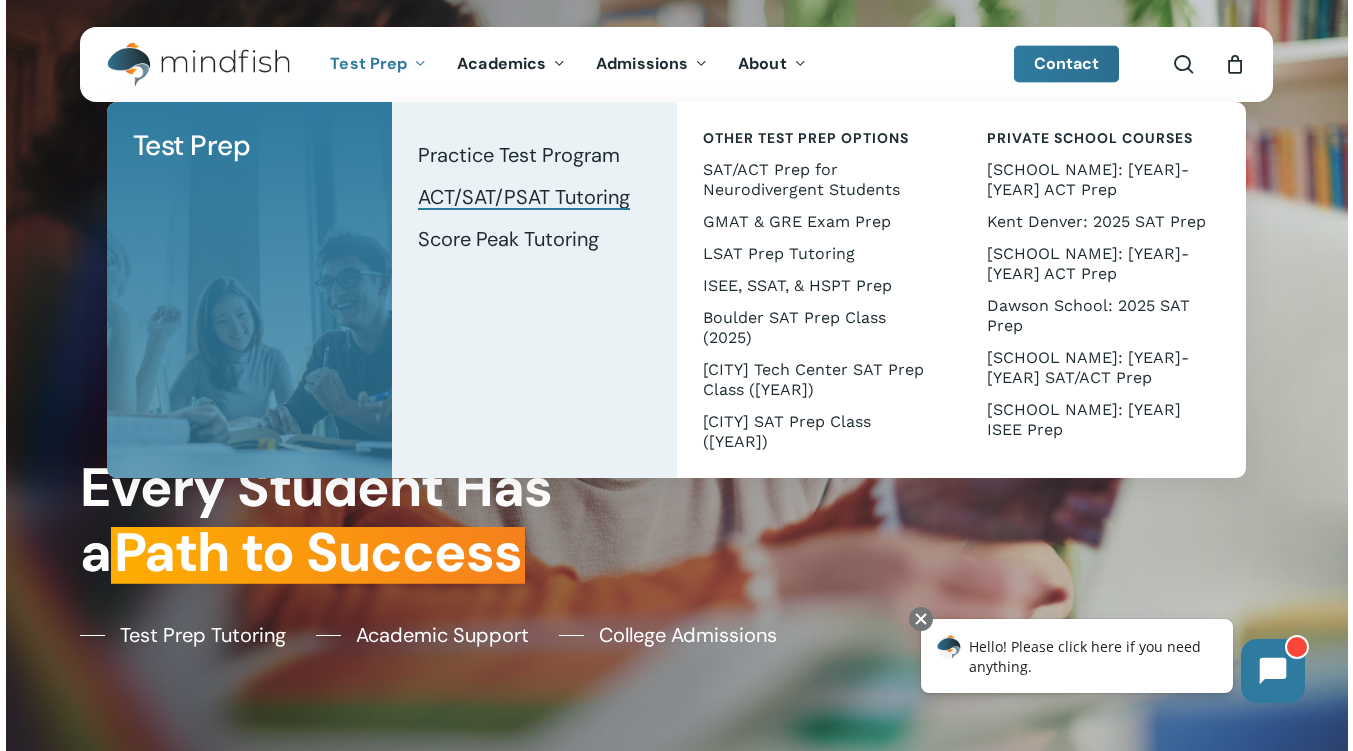 click on "ACT/SAT/PSAT Tutoring" at bounding box center [524, 197] 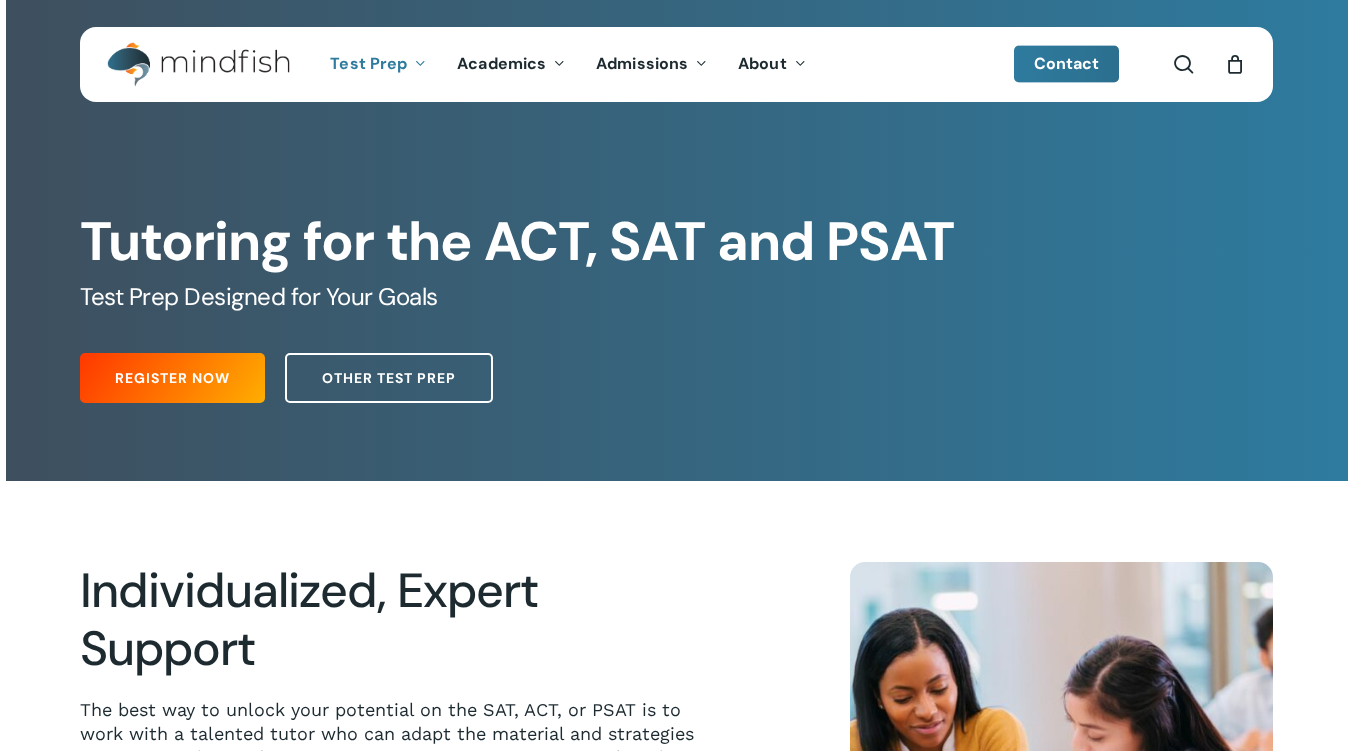 scroll, scrollTop: 0, scrollLeft: 0, axis: both 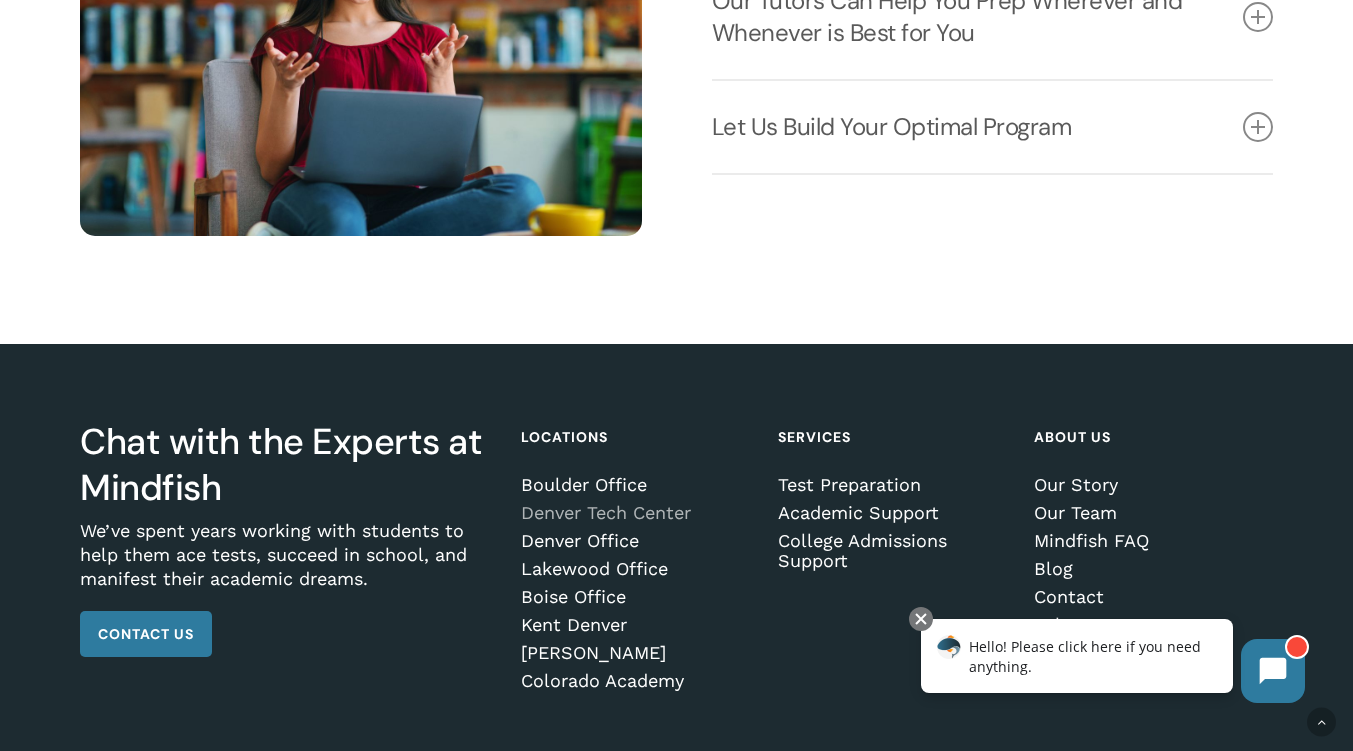 click on "Denver Tech Center" at bounding box center (637, 513) 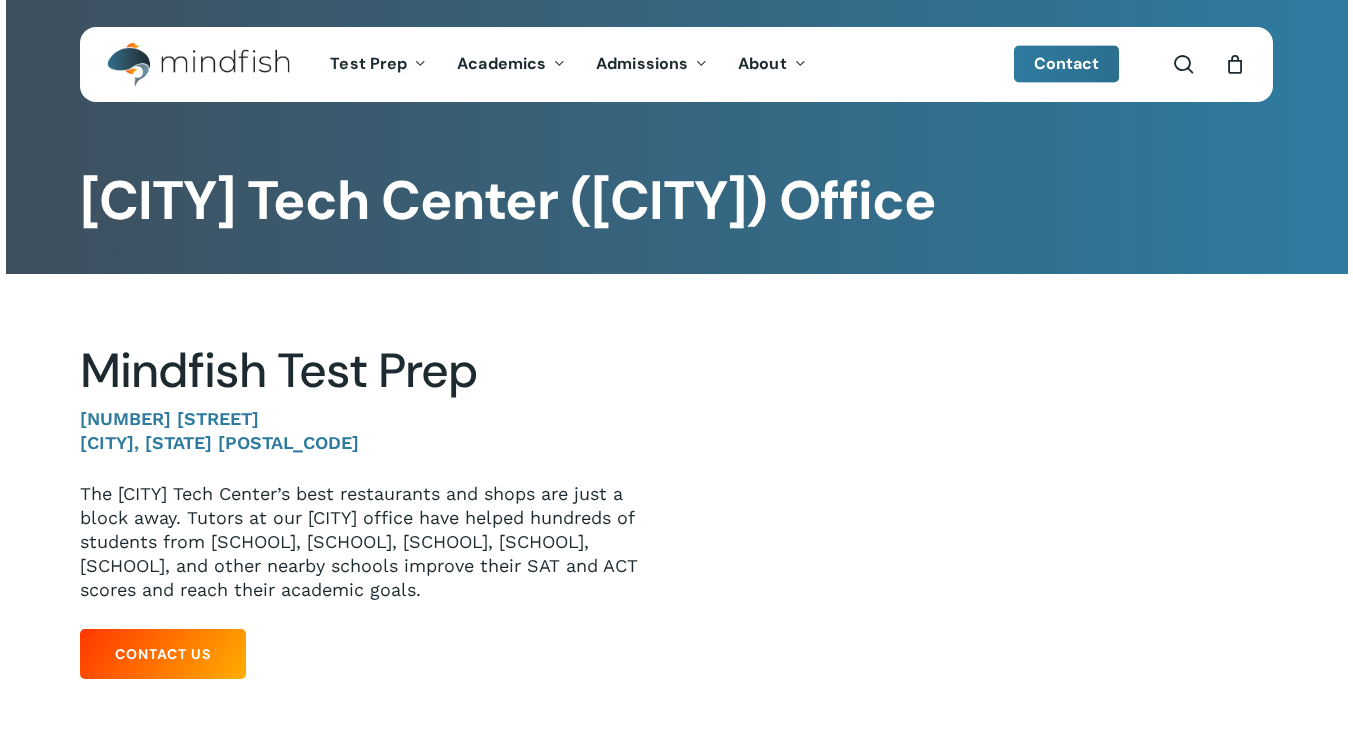 scroll, scrollTop: 0, scrollLeft: 0, axis: both 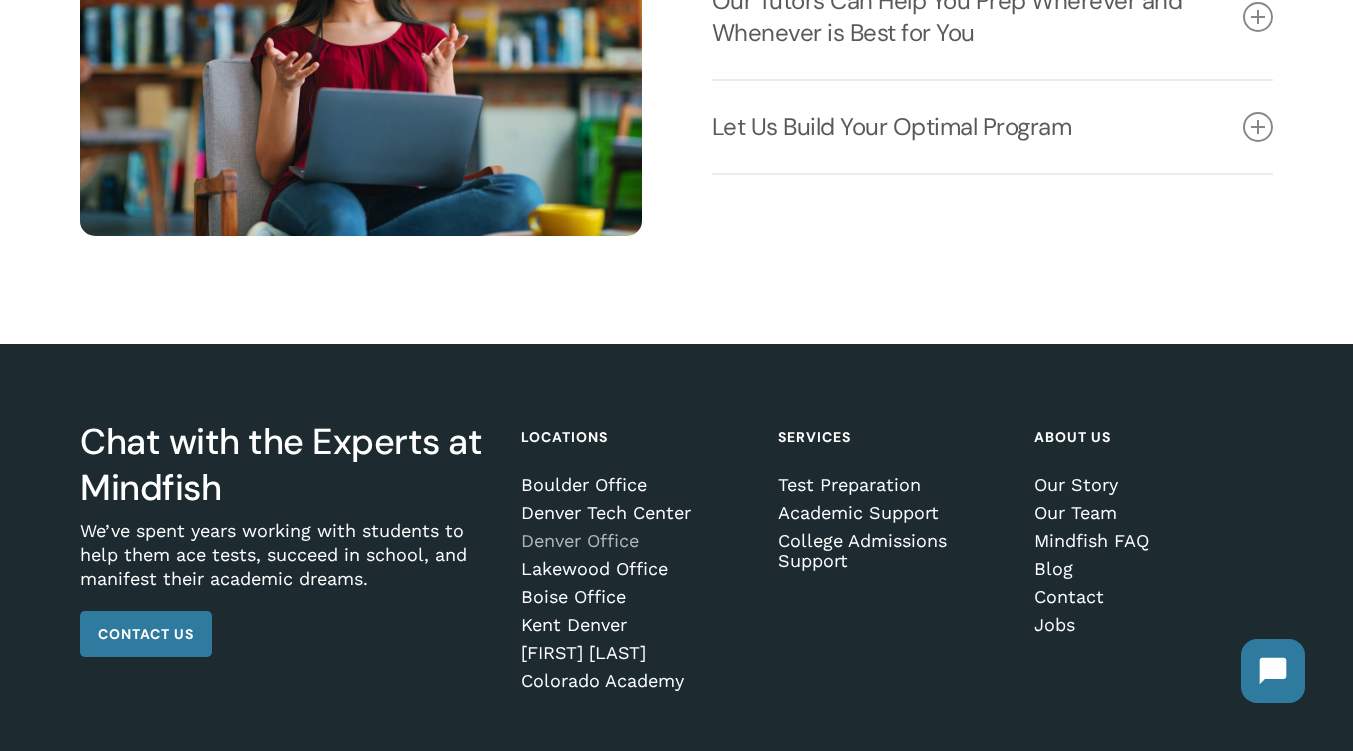 click on "Denver Office" at bounding box center (637, 541) 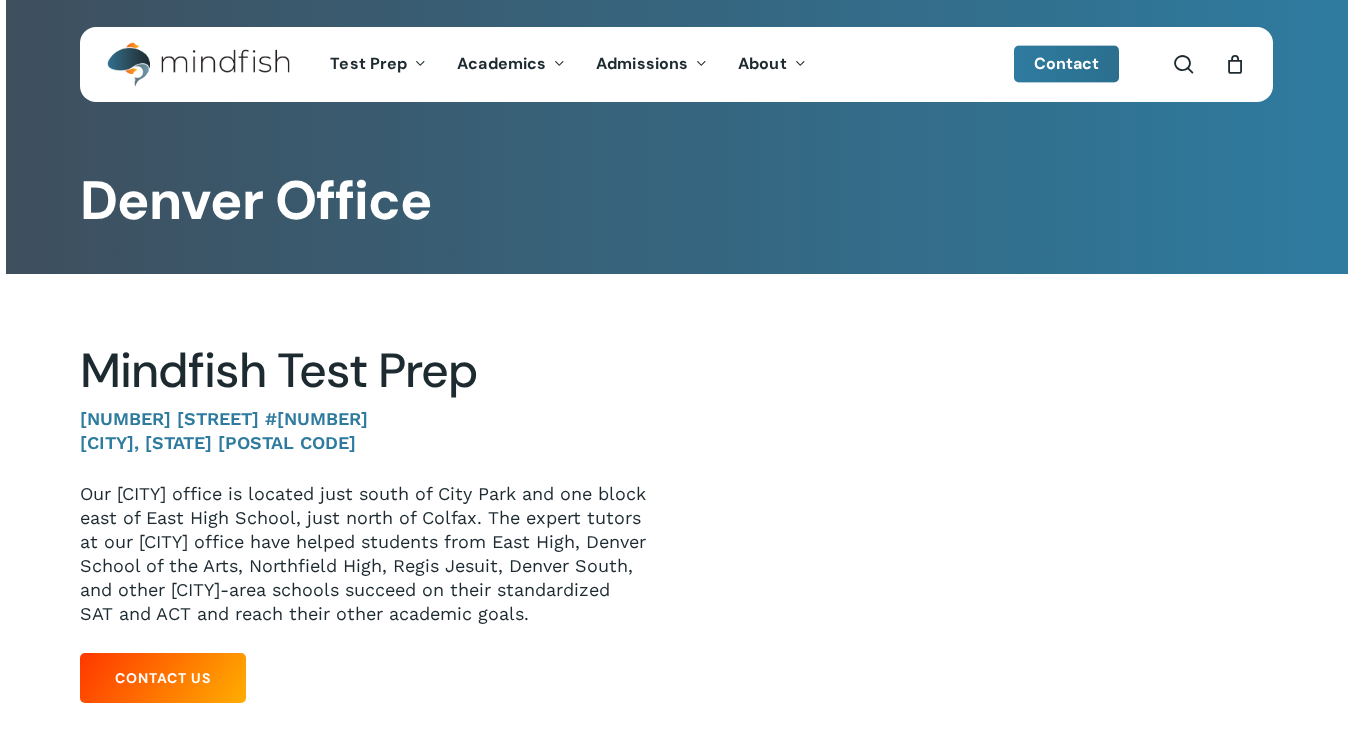 scroll, scrollTop: 0, scrollLeft: 0, axis: both 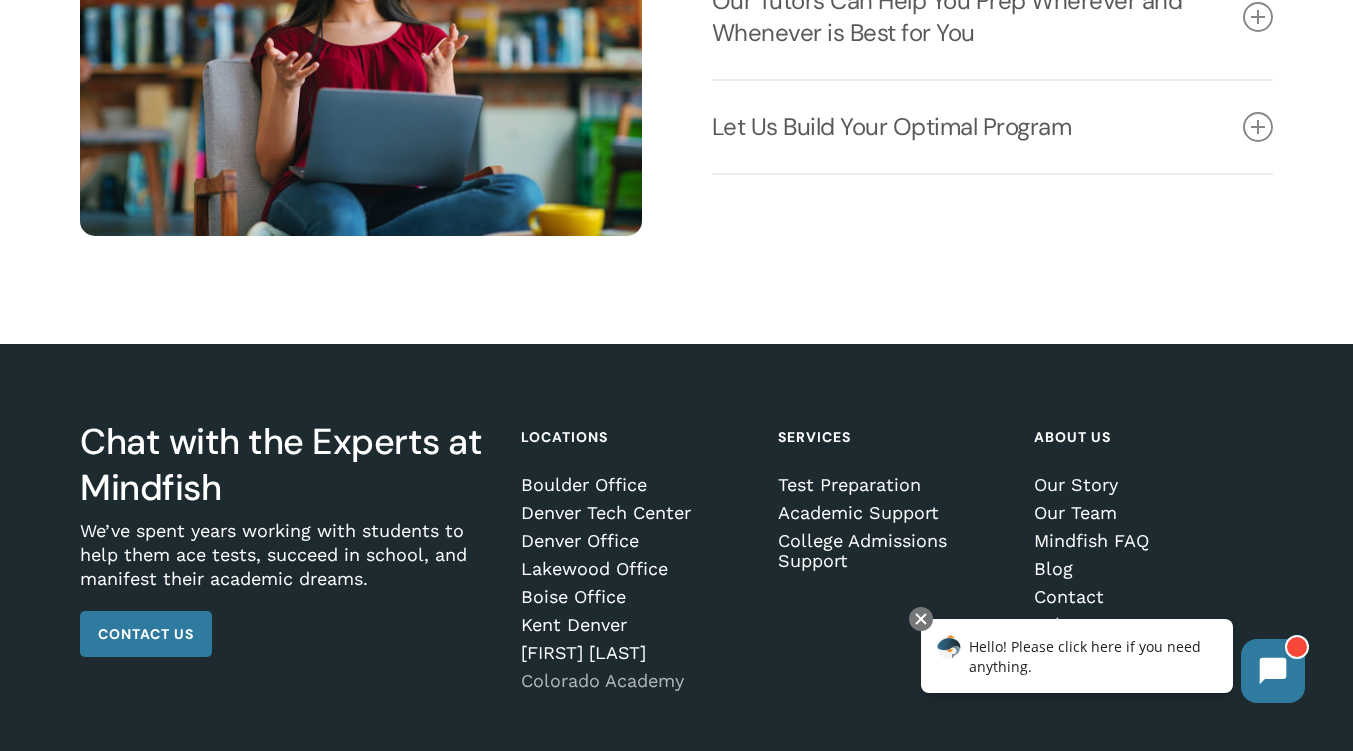 click on "Colorado Academy" at bounding box center [637, 681] 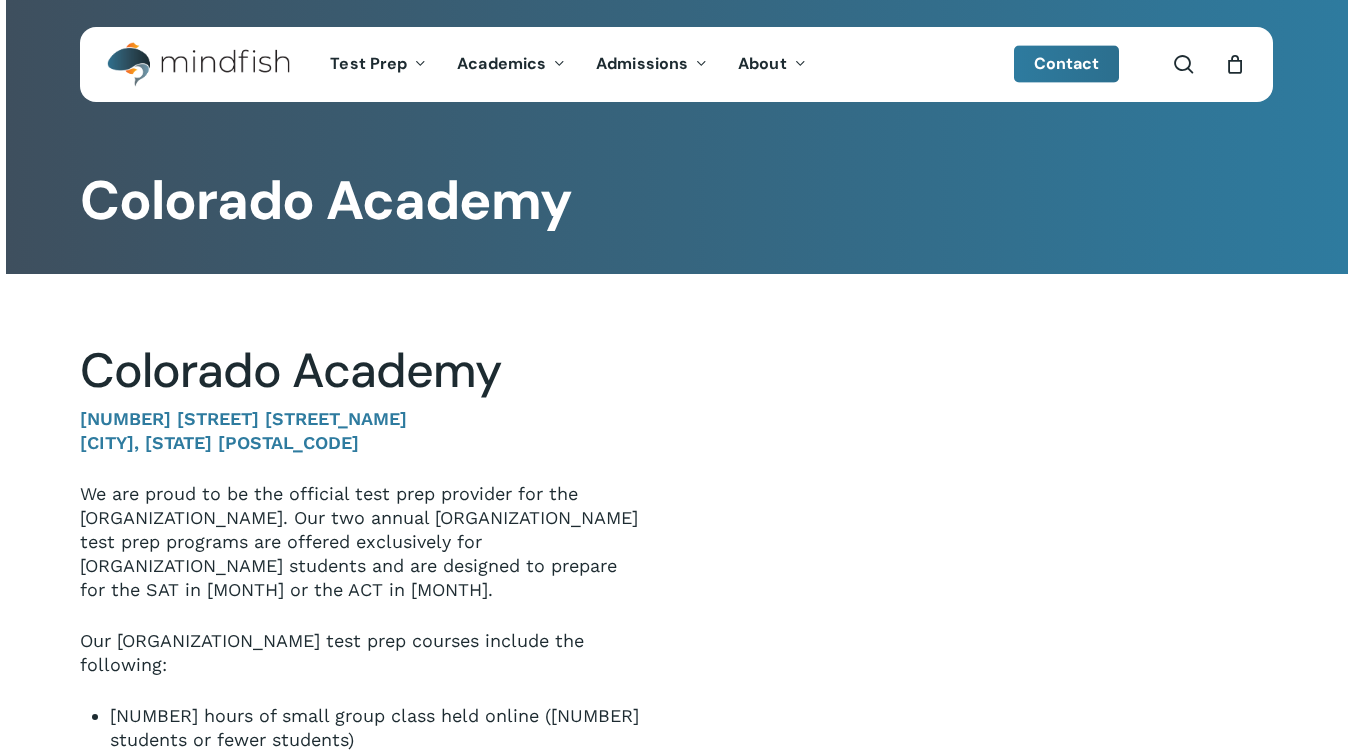 scroll, scrollTop: 0, scrollLeft: 0, axis: both 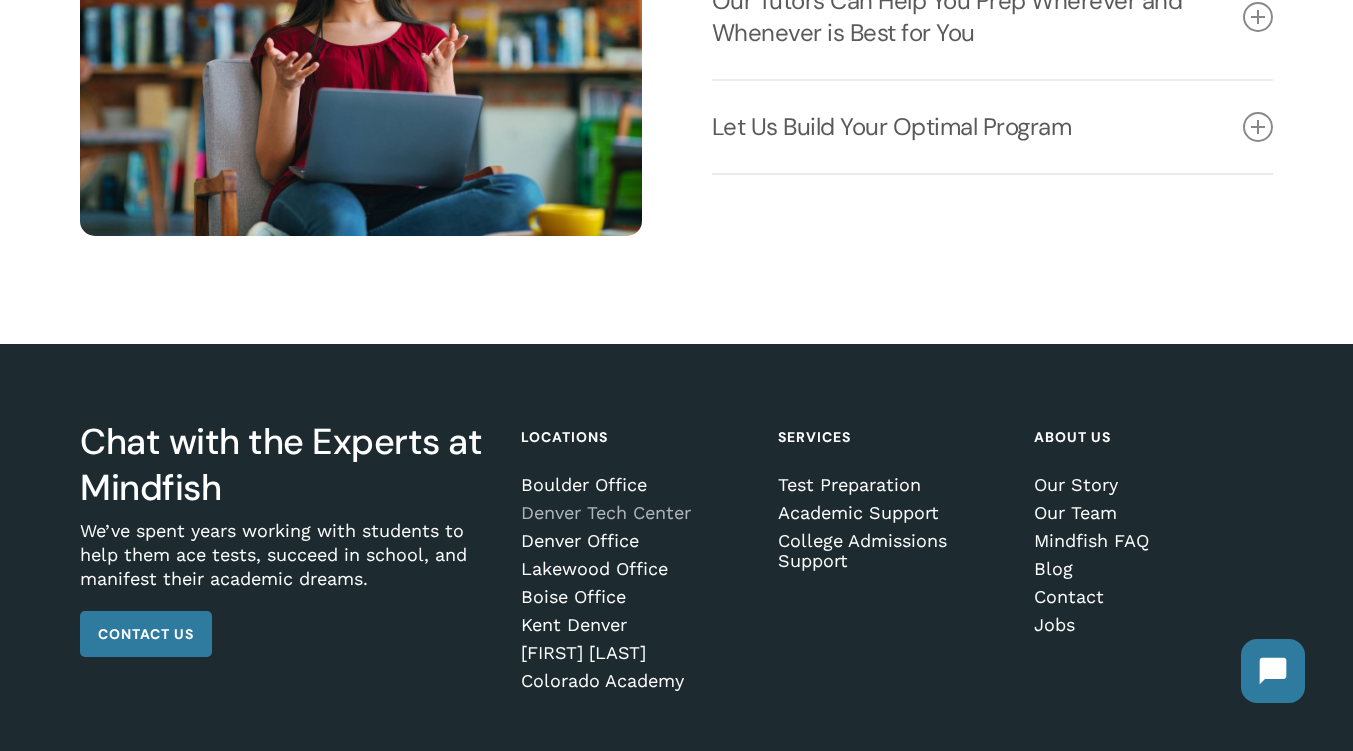 click on "Denver Tech Center" at bounding box center [637, 513] 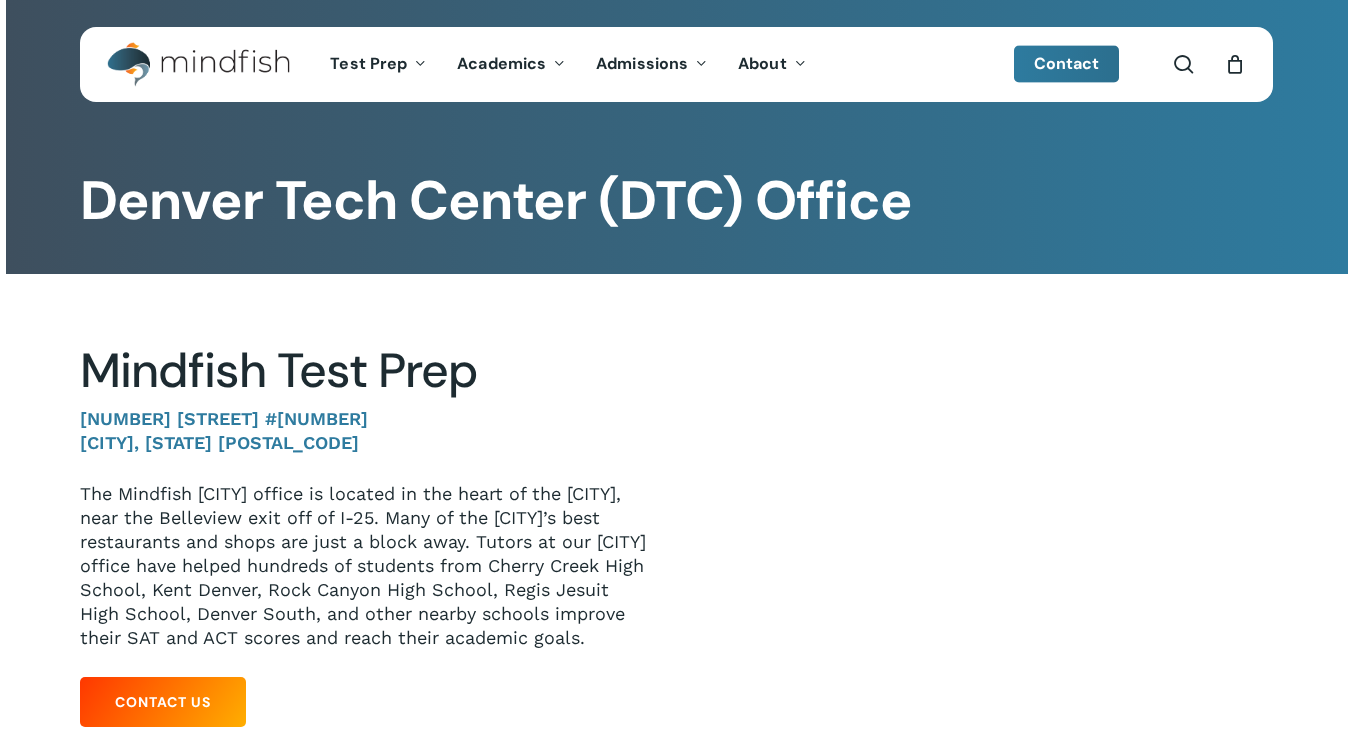 scroll, scrollTop: 0, scrollLeft: 0, axis: both 